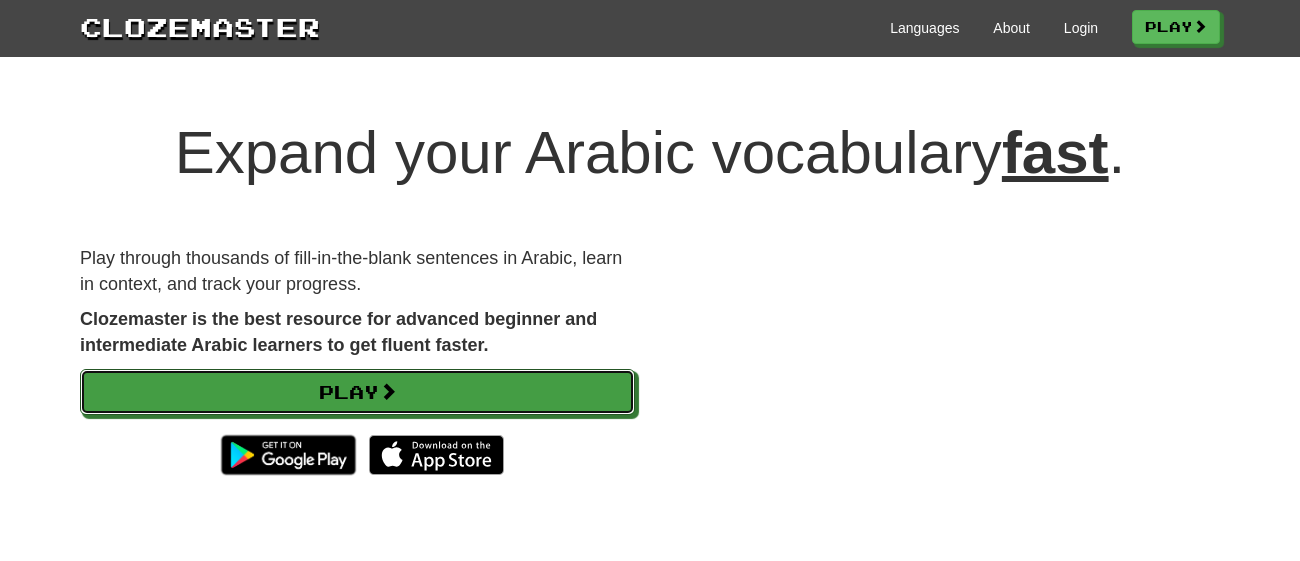 click on "Play" at bounding box center [357, 392] 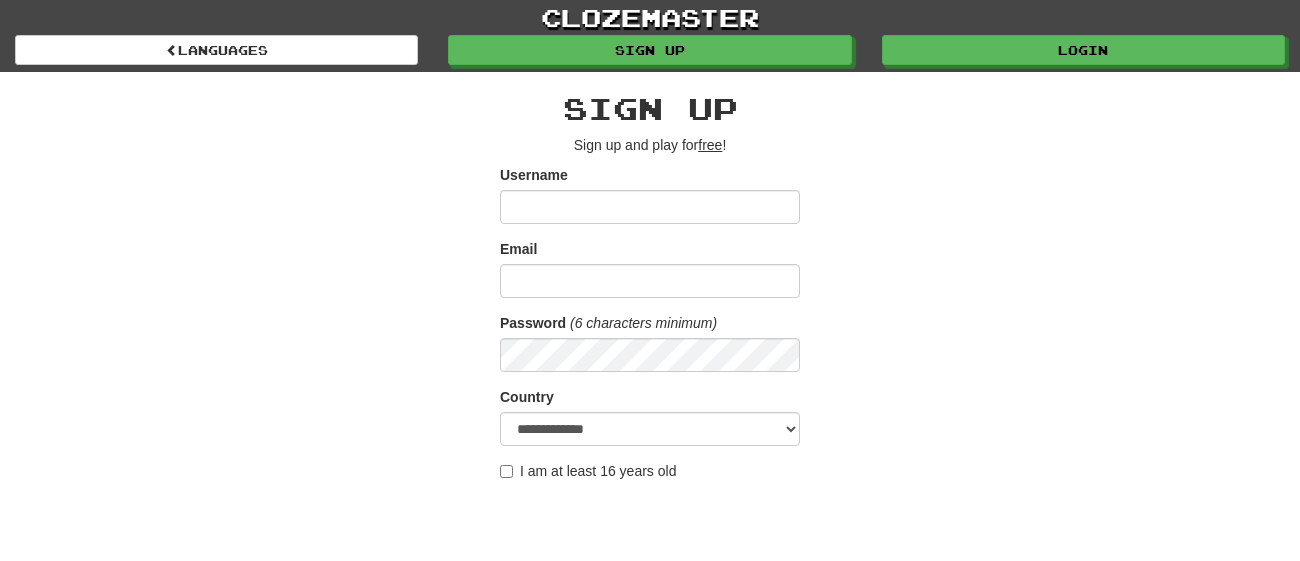 scroll, scrollTop: 0, scrollLeft: 0, axis: both 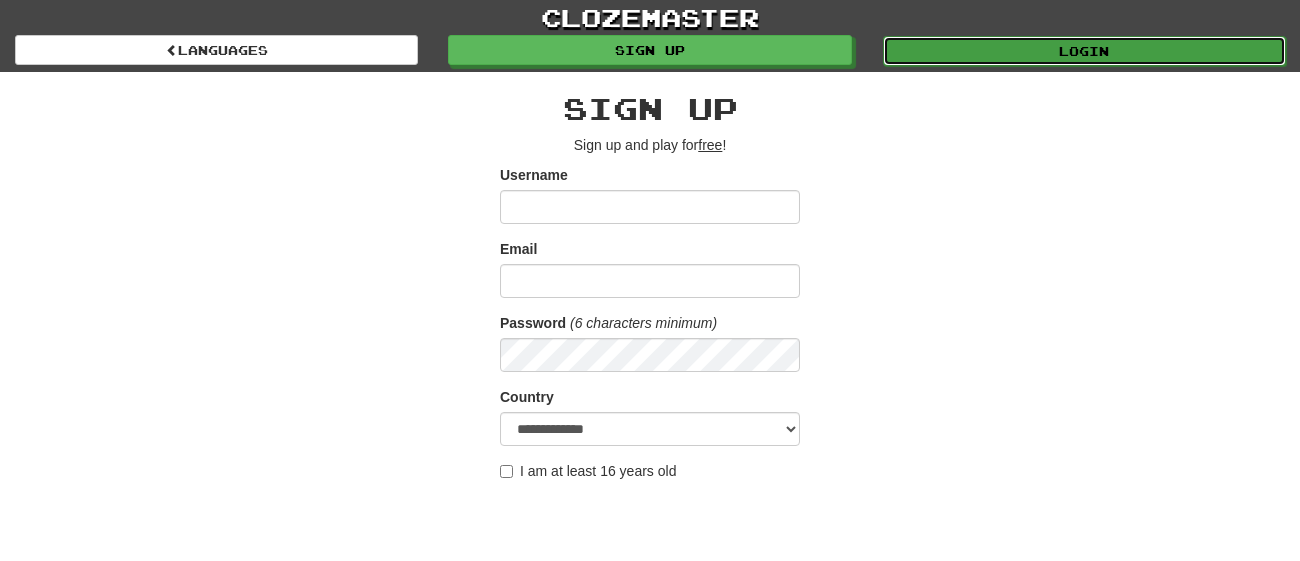 click on "Login" at bounding box center [1084, 51] 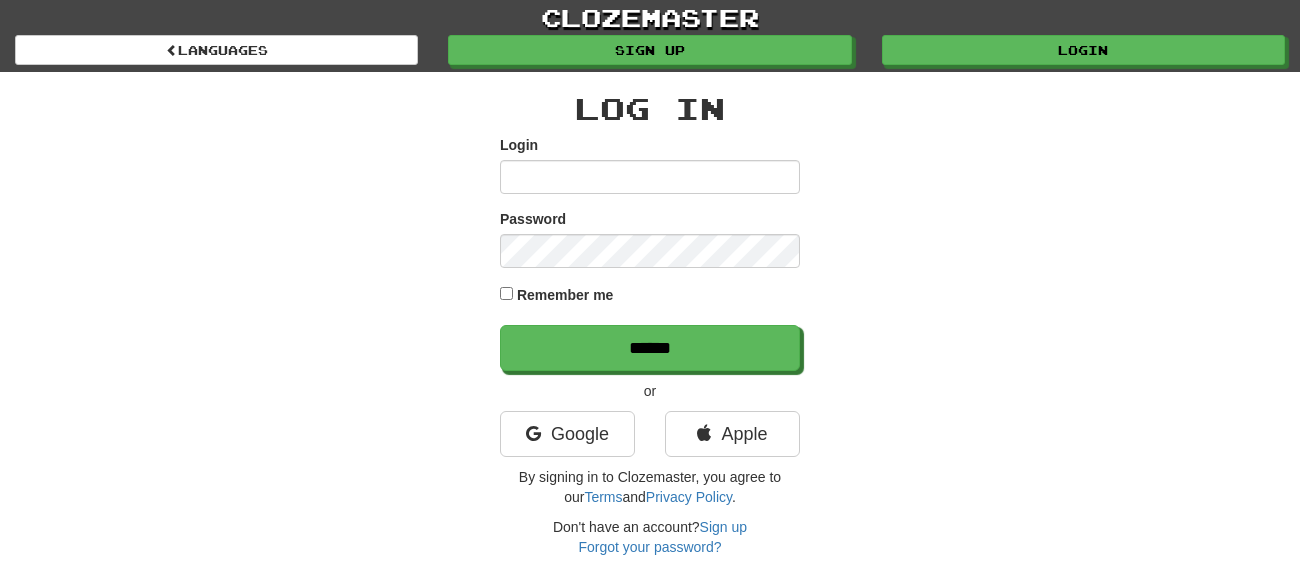 scroll, scrollTop: 0, scrollLeft: 0, axis: both 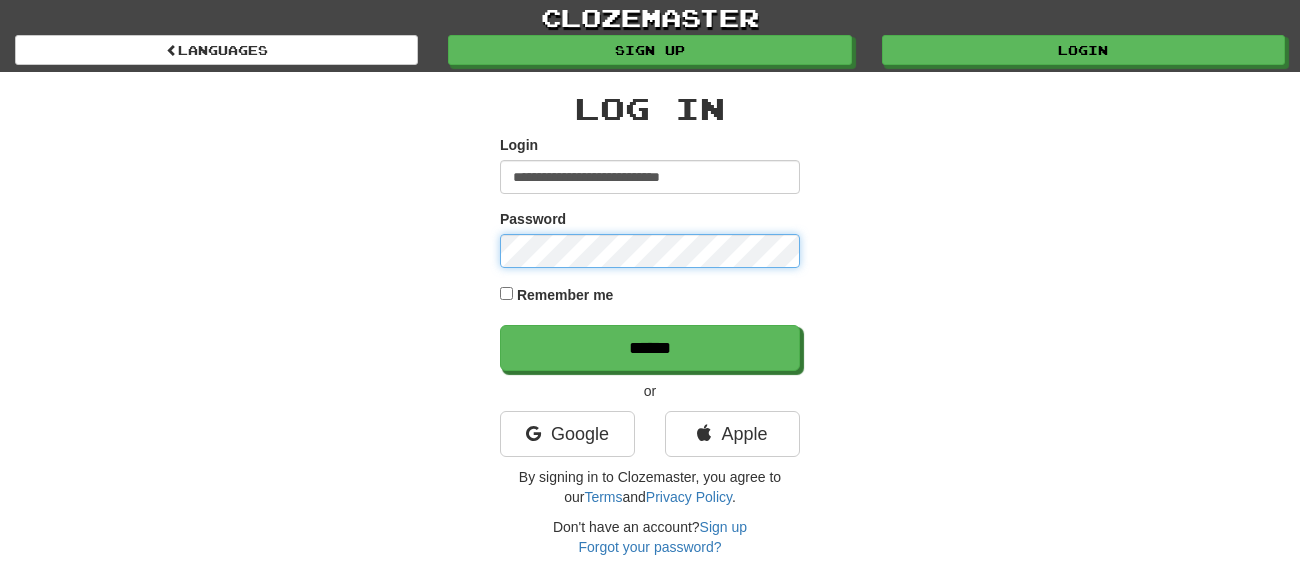 click on "******" at bounding box center [650, 348] 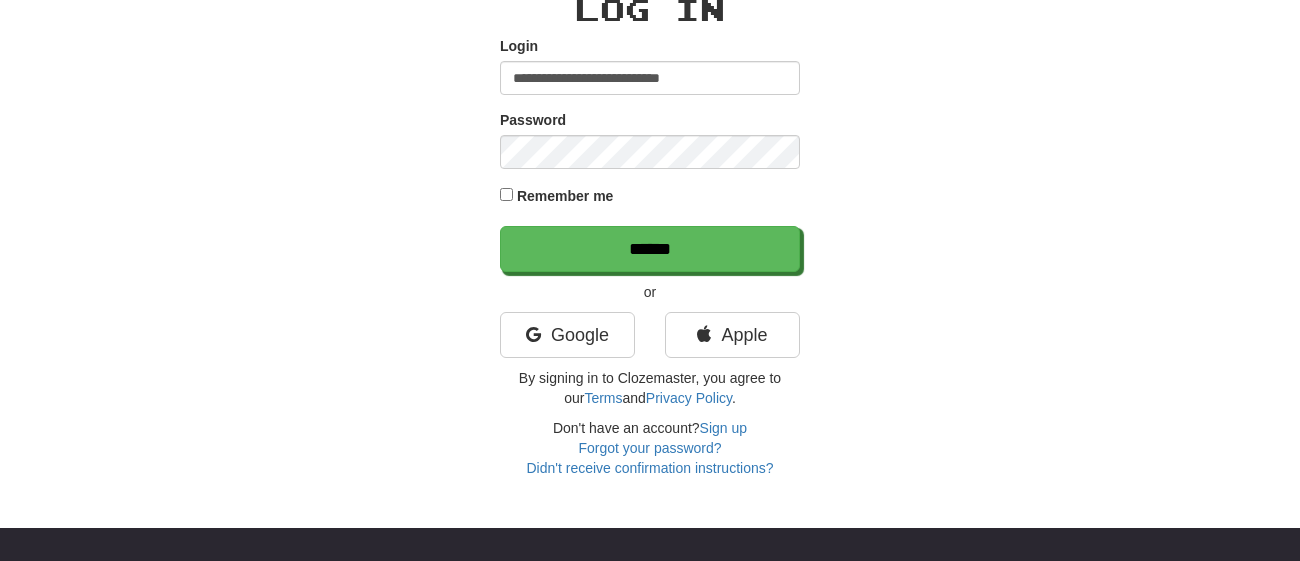 scroll, scrollTop: 134, scrollLeft: 0, axis: vertical 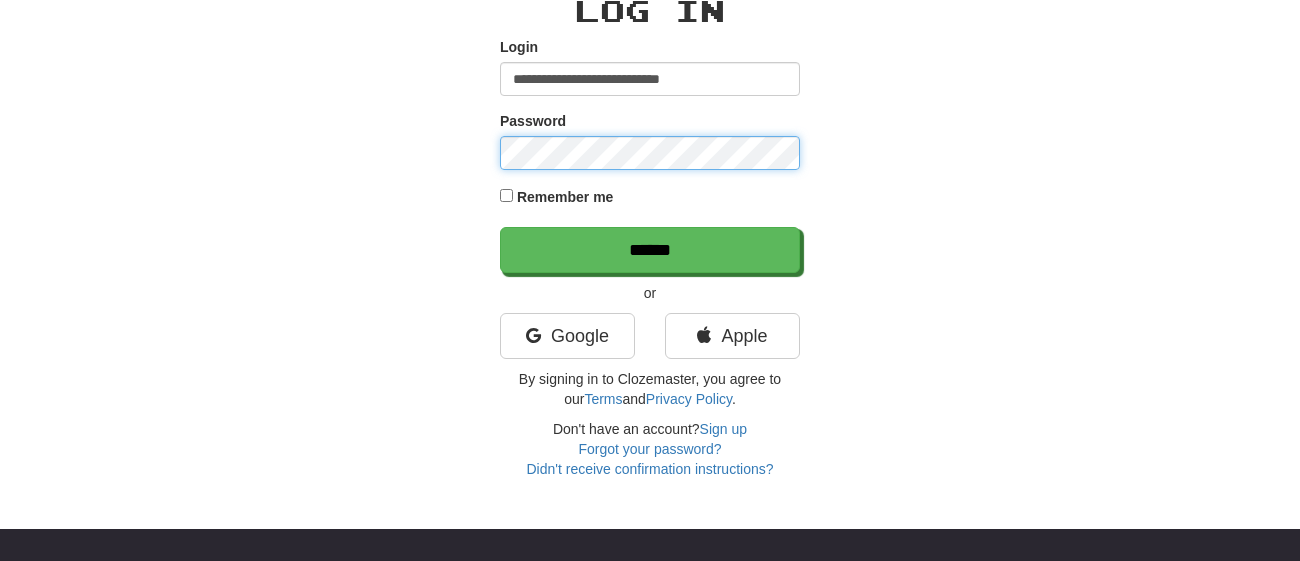 click on "******" at bounding box center (650, 250) 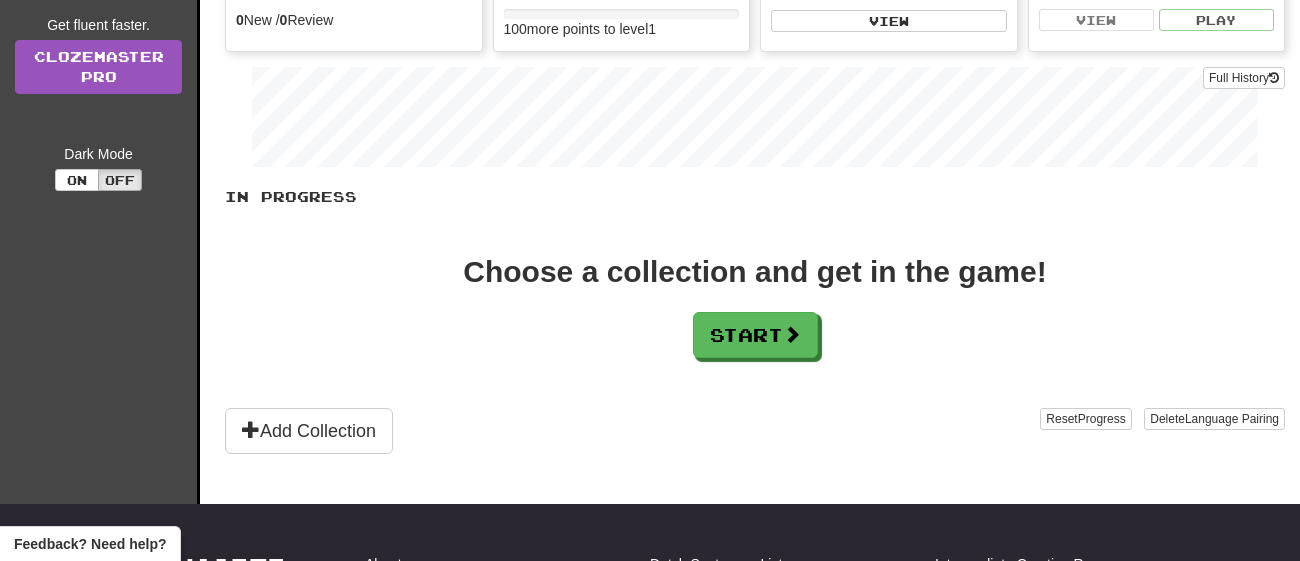 scroll, scrollTop: 243, scrollLeft: 0, axis: vertical 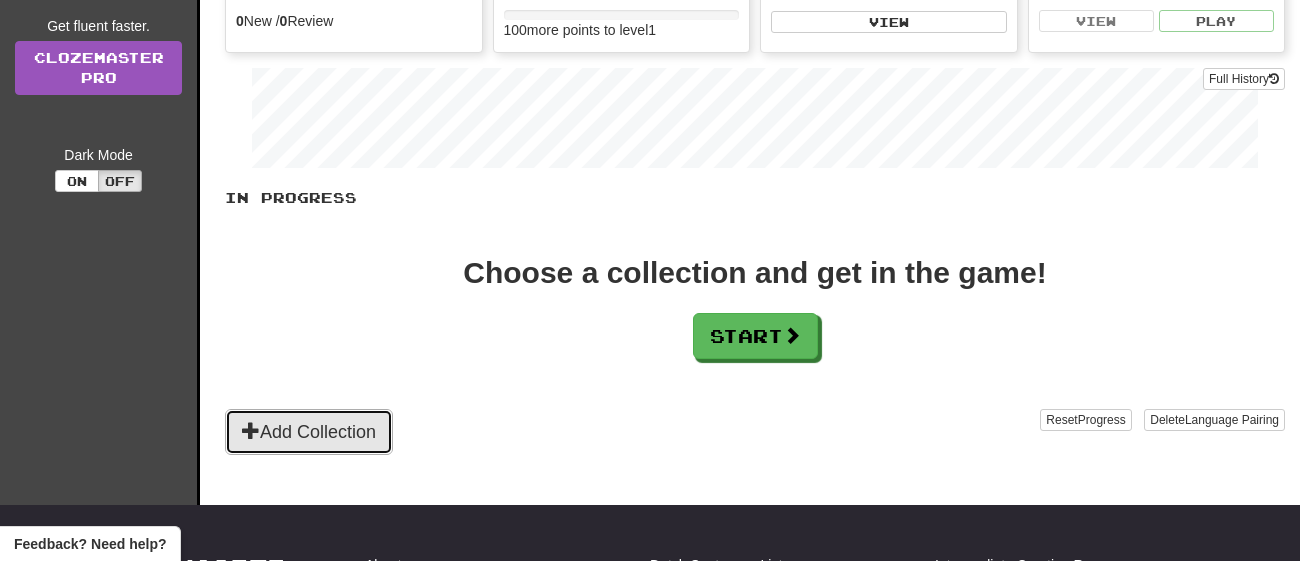 click on "Add Collection" at bounding box center [309, 432] 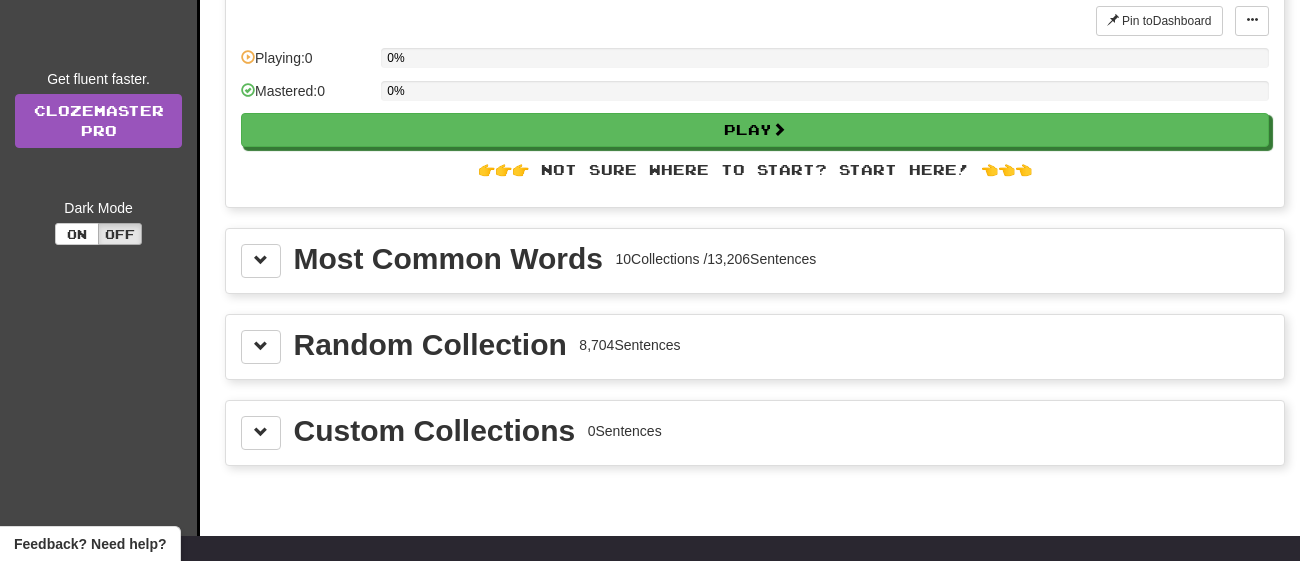 scroll, scrollTop: 191, scrollLeft: 0, axis: vertical 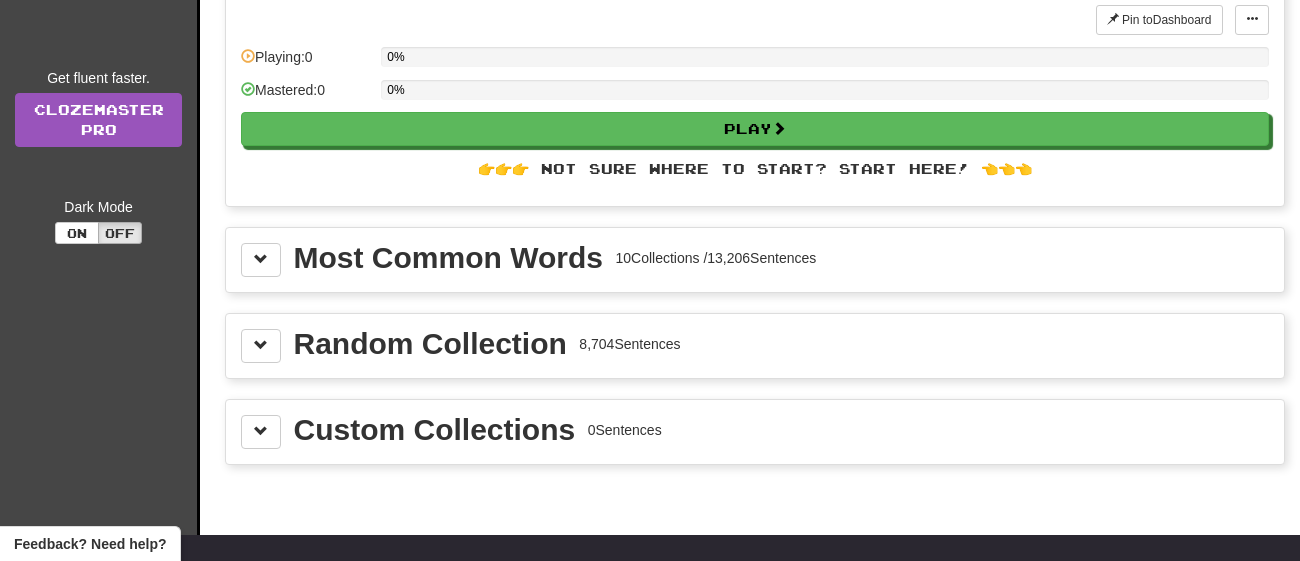 click on "Most Common Words 10  Collections /  13,206  Sentences" at bounding box center (755, 260) 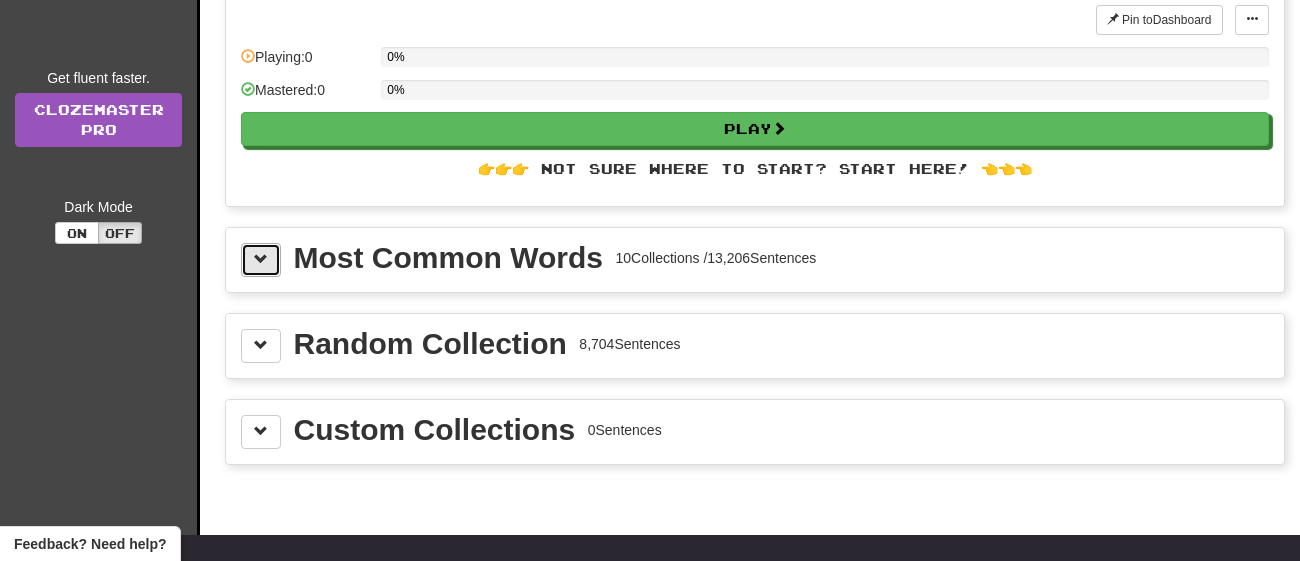 click at bounding box center (261, 260) 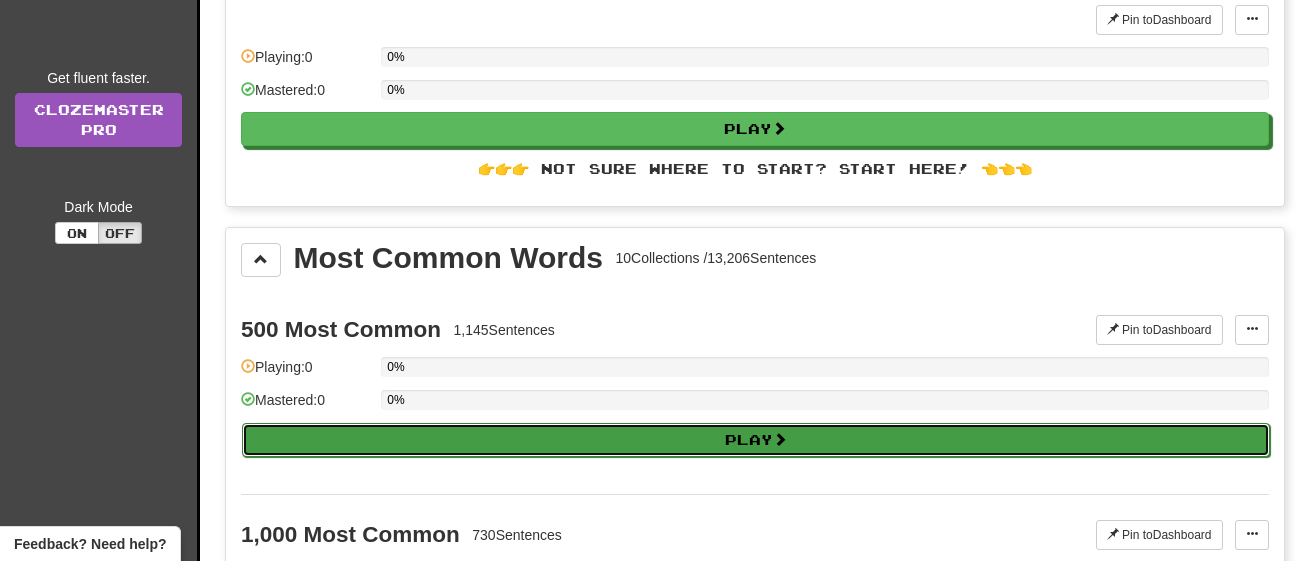 click on "Play" at bounding box center (756, 440) 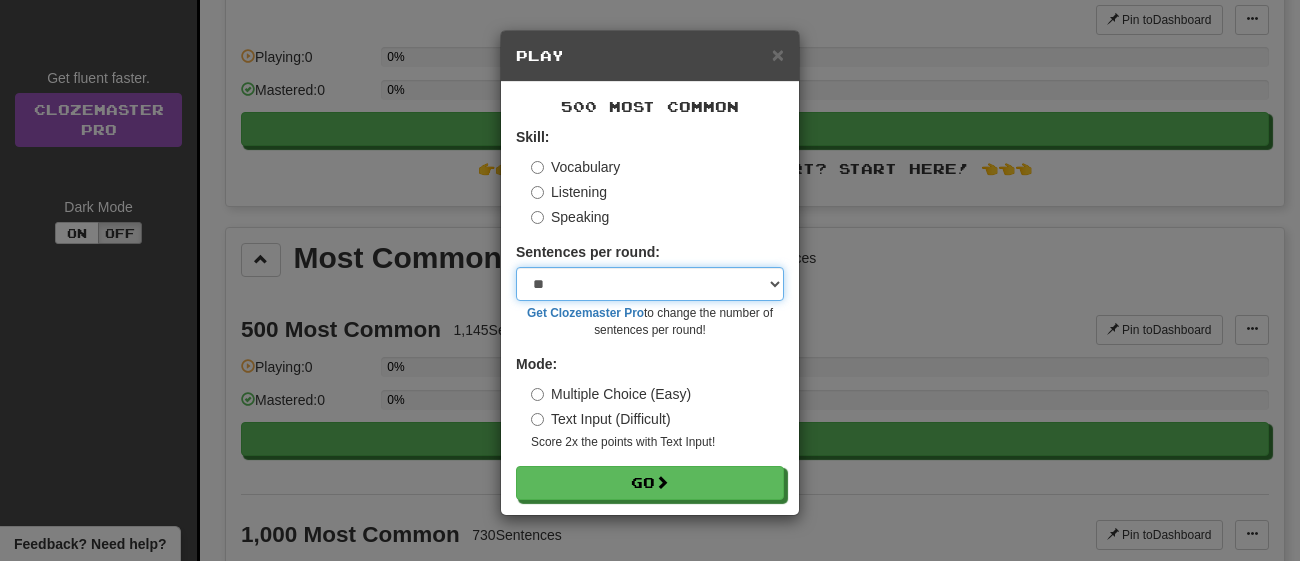 click on "* ** ** ** ** ** *** ********" at bounding box center (650, 284) 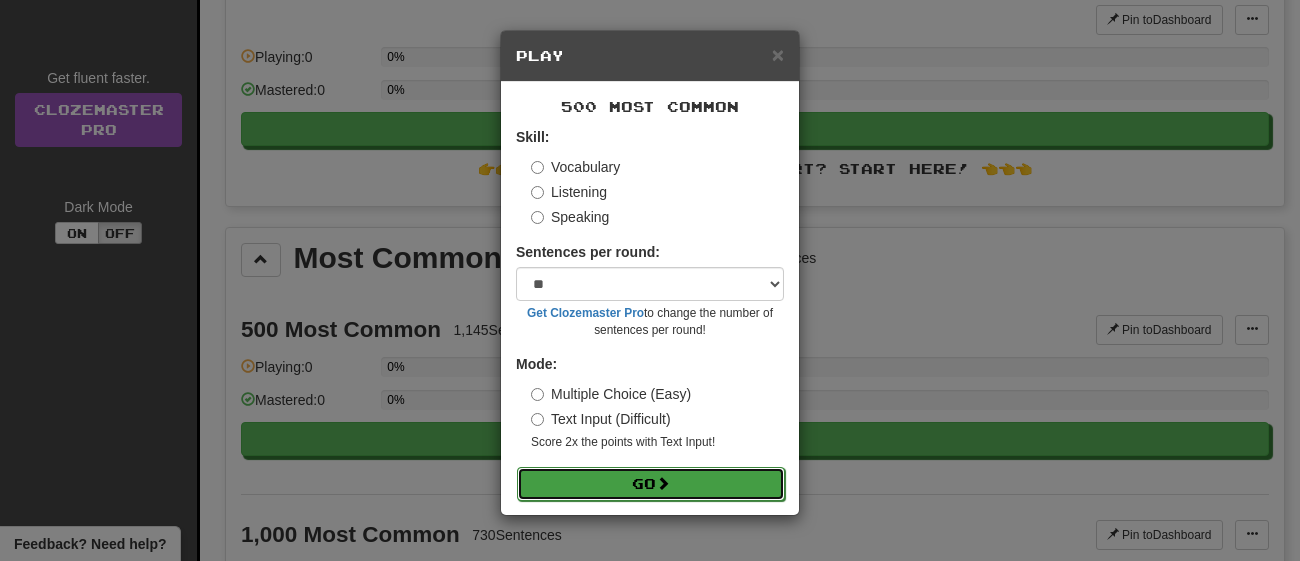 click at bounding box center (663, 483) 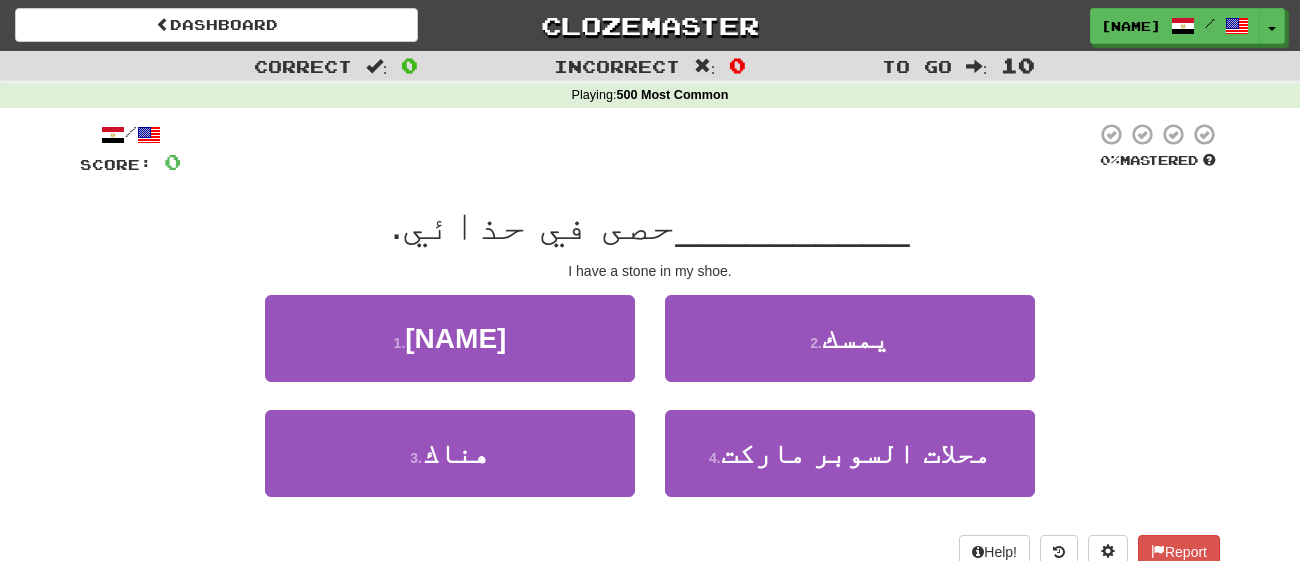 scroll, scrollTop: 0, scrollLeft: 0, axis: both 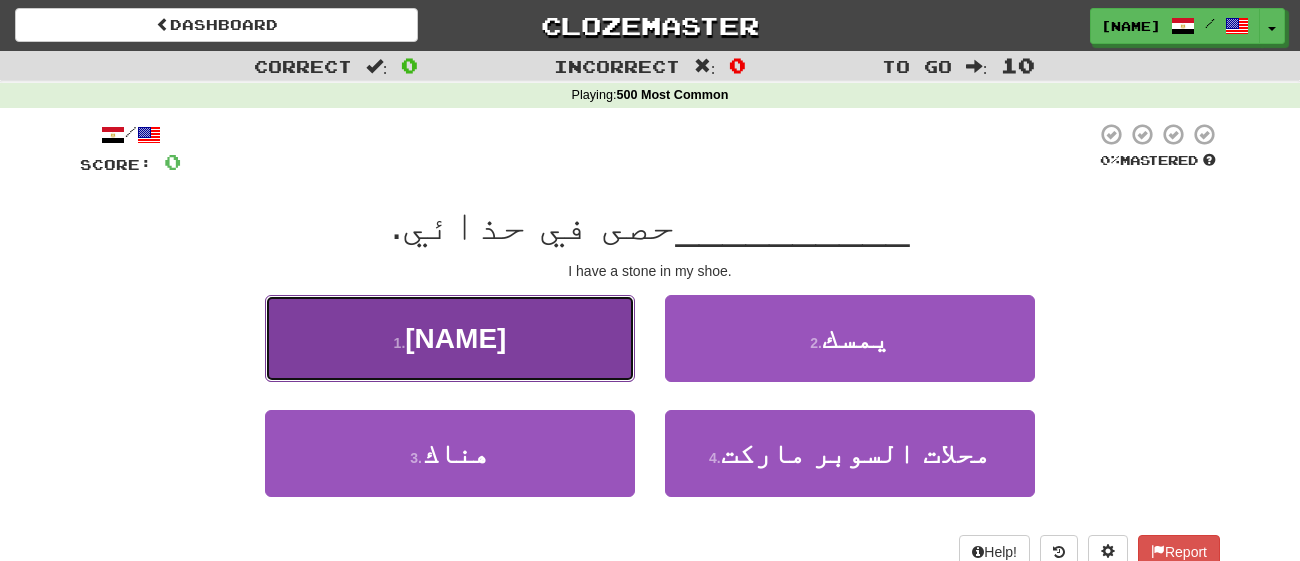 click on "1 . [NAME]" at bounding box center (450, 338) 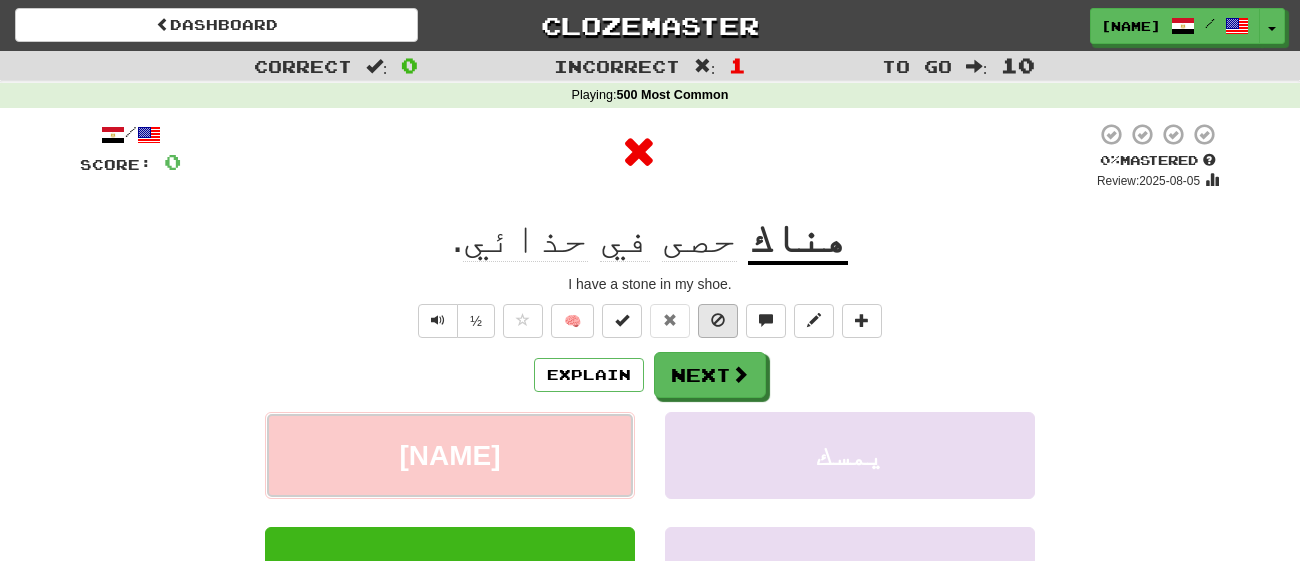 scroll, scrollTop: 159, scrollLeft: 0, axis: vertical 